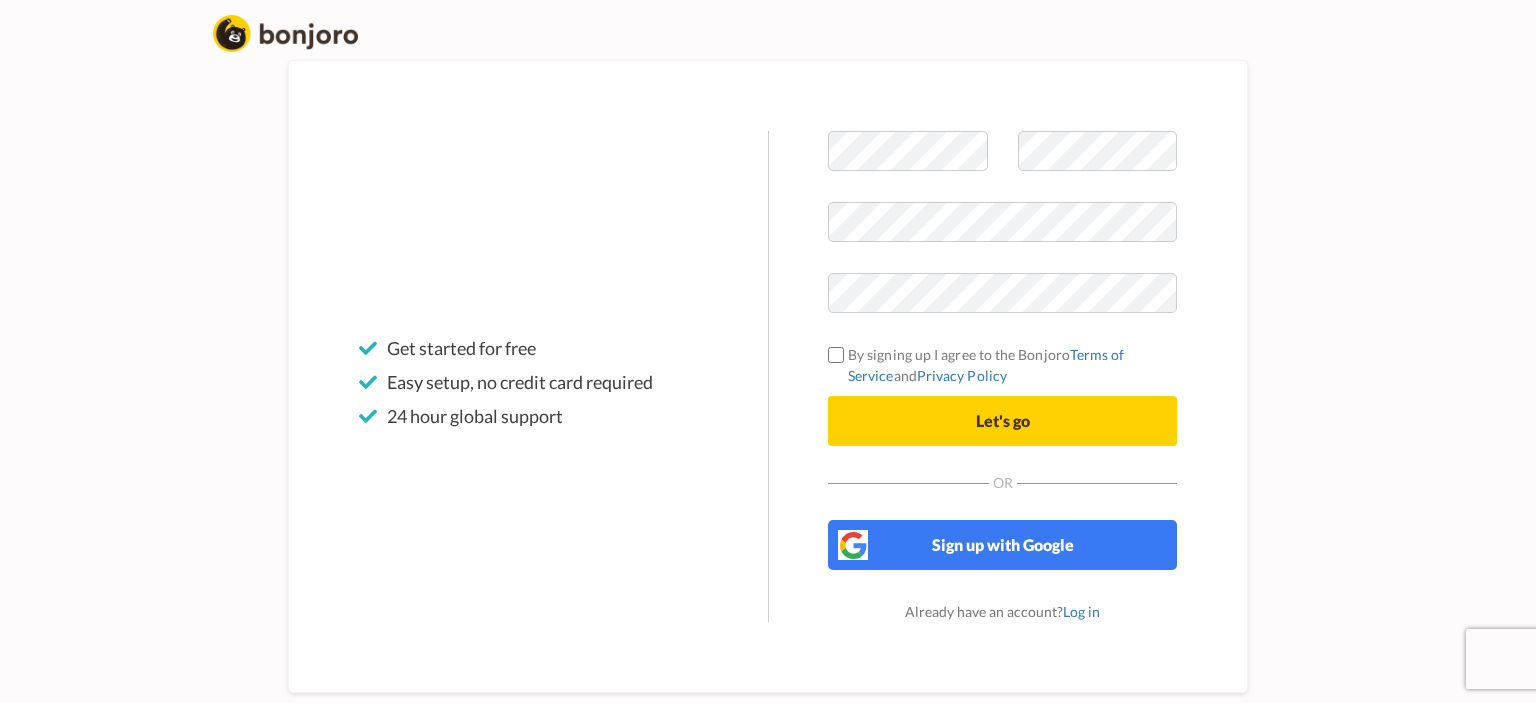 click on "Sign up with Google" at bounding box center [1003, 544] 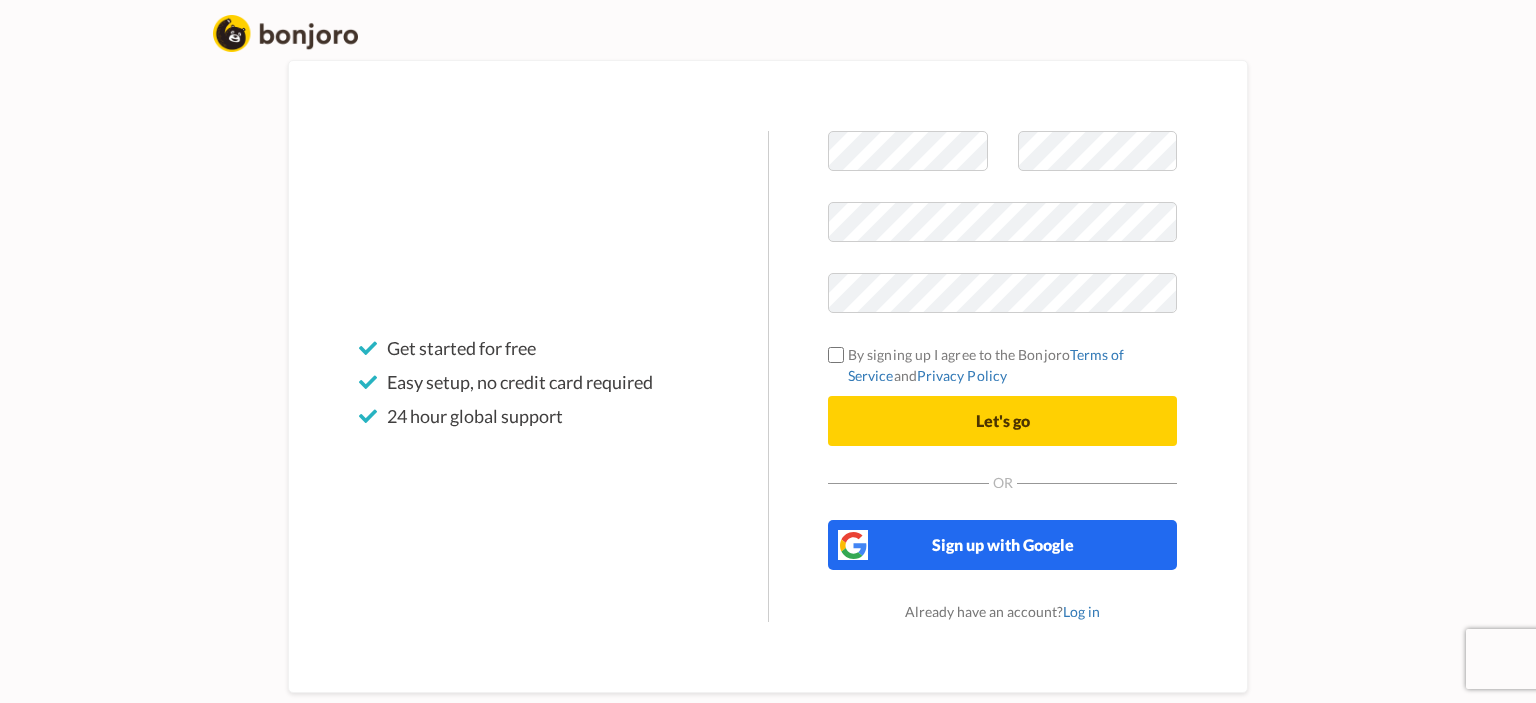 scroll, scrollTop: 0, scrollLeft: 0, axis: both 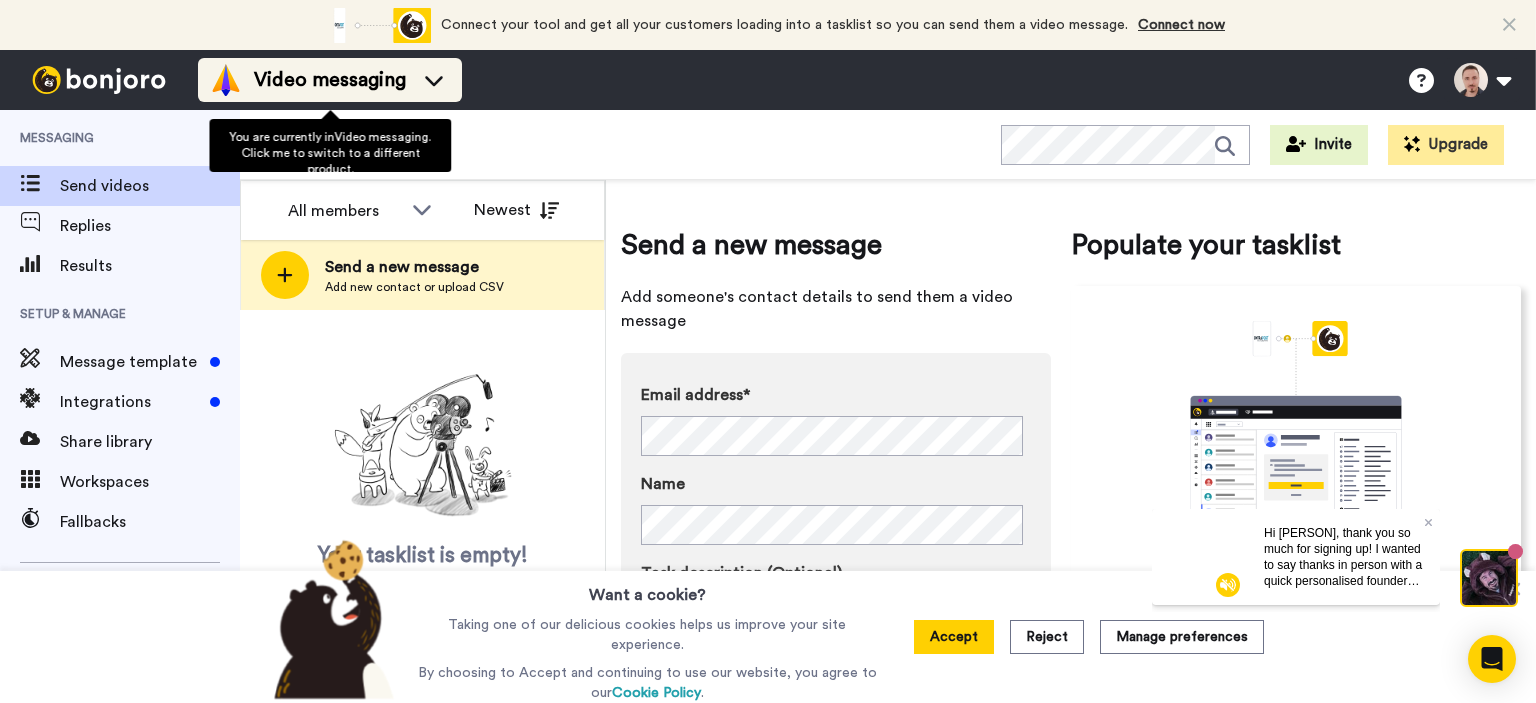 click 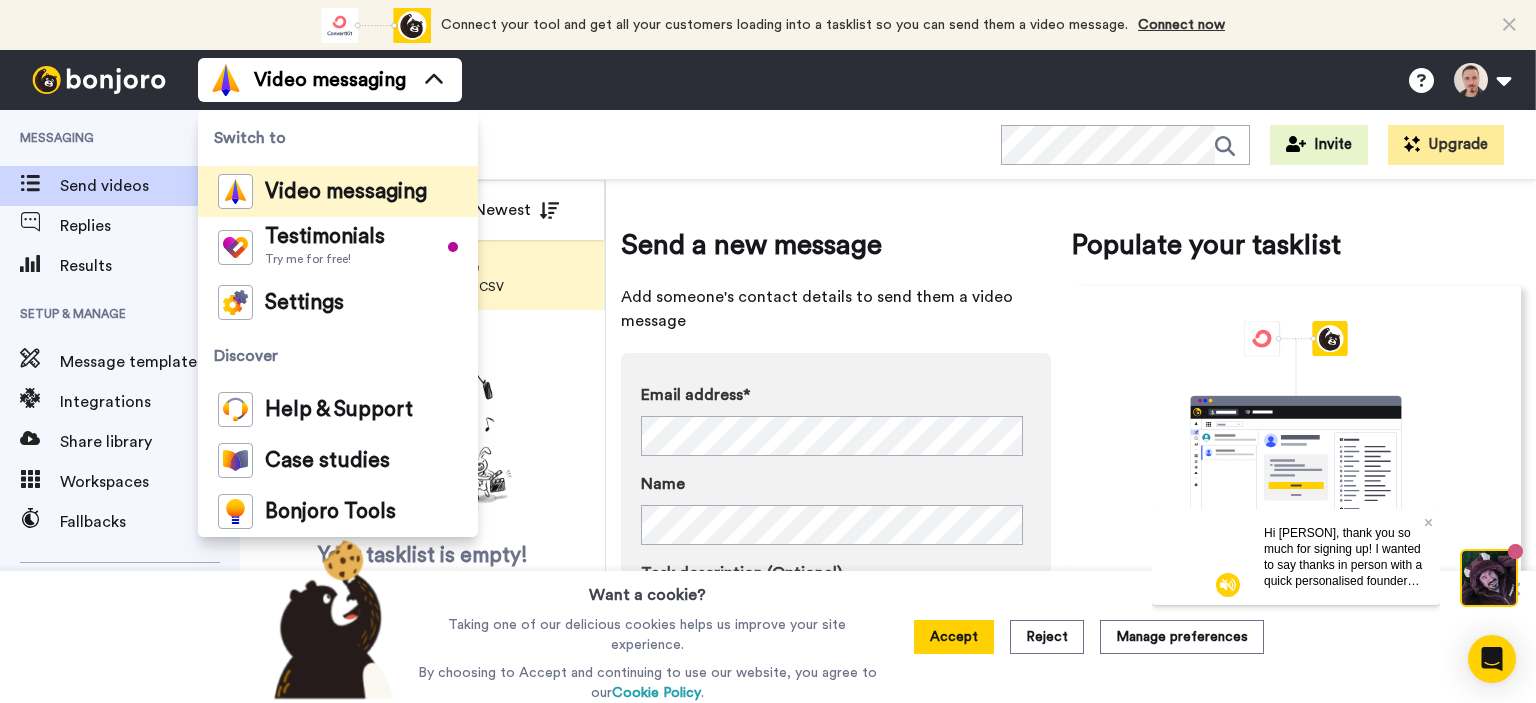 click on "Send a new message Add someone's contact details to send them a video message Email address* Simon <sbarel84@gmail.com> Name Task description (Optional) Assign it to (Optional) Simon Bar-El Simon Bar-El Add and record later Record now Populate your tasklist Connect an integration to automate your list Upload CSV Upload CSV to upload existing contacts to your tasklist" at bounding box center [1071, 519] 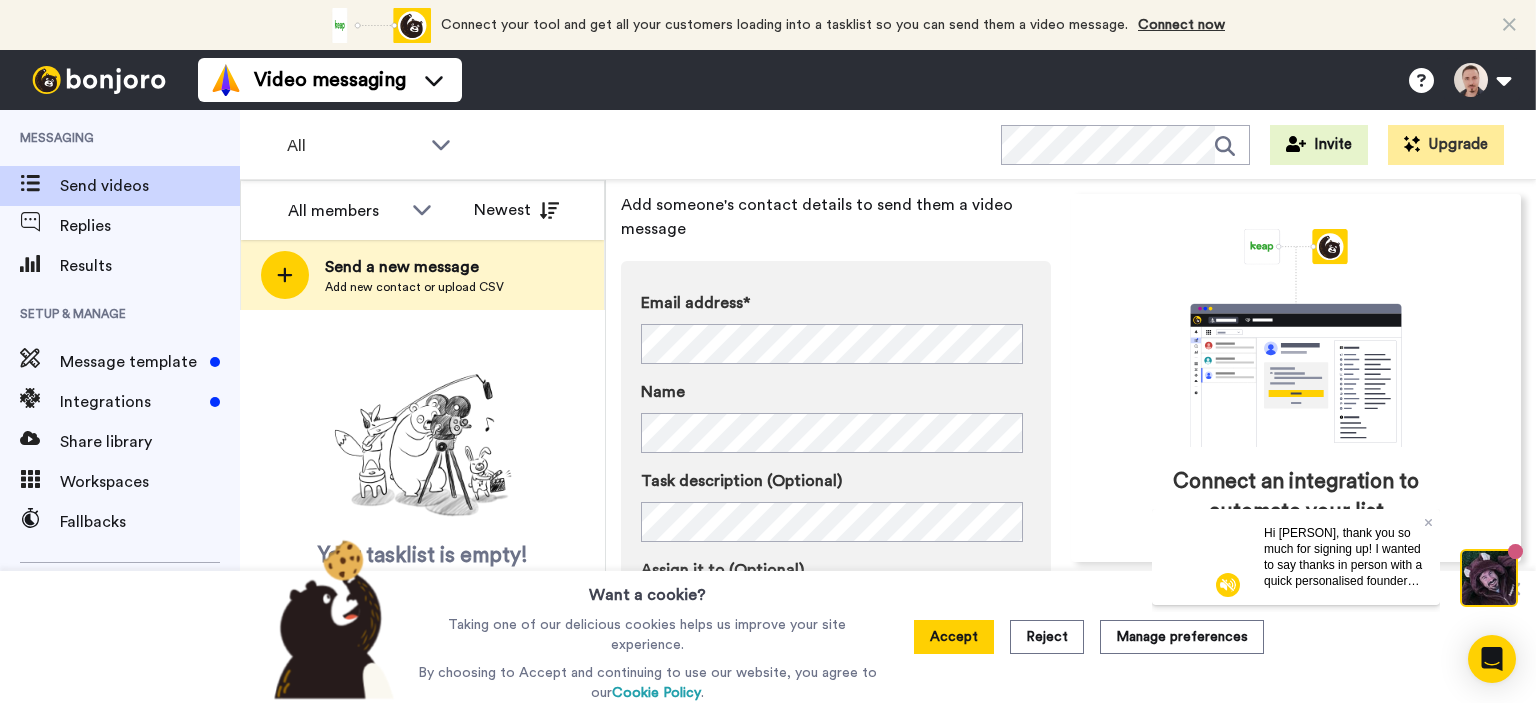 scroll, scrollTop: 145, scrollLeft: 0, axis: vertical 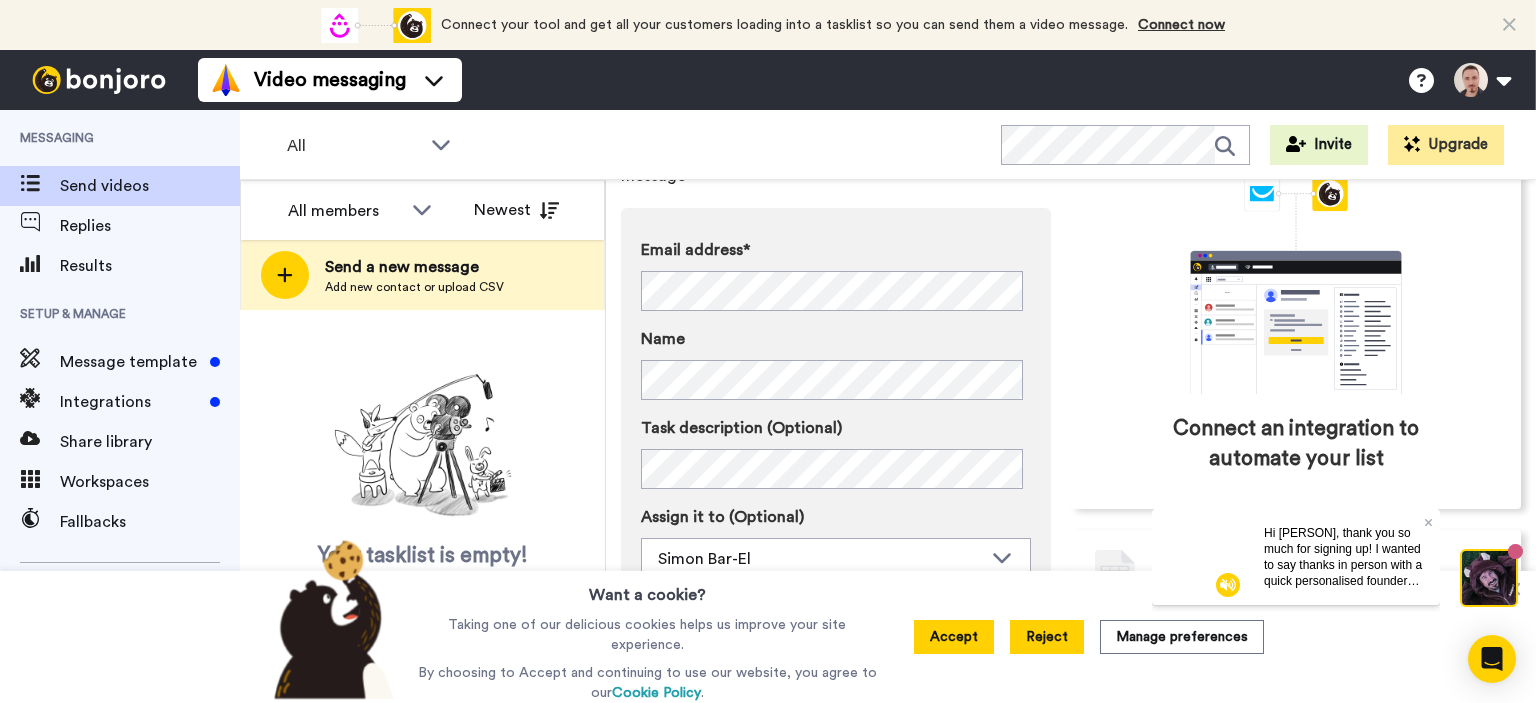 click on "Reject" at bounding box center (1047, 637) 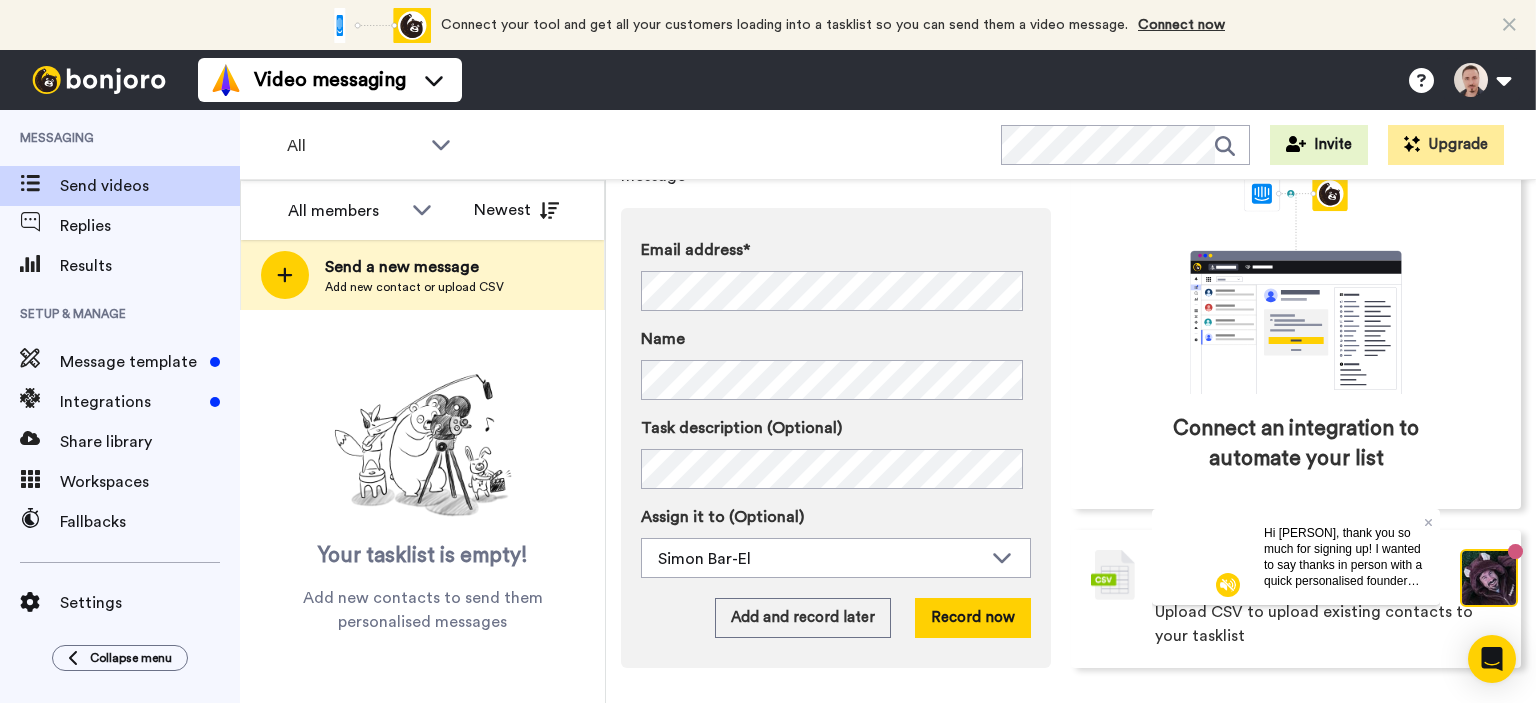 scroll, scrollTop: 0, scrollLeft: 0, axis: both 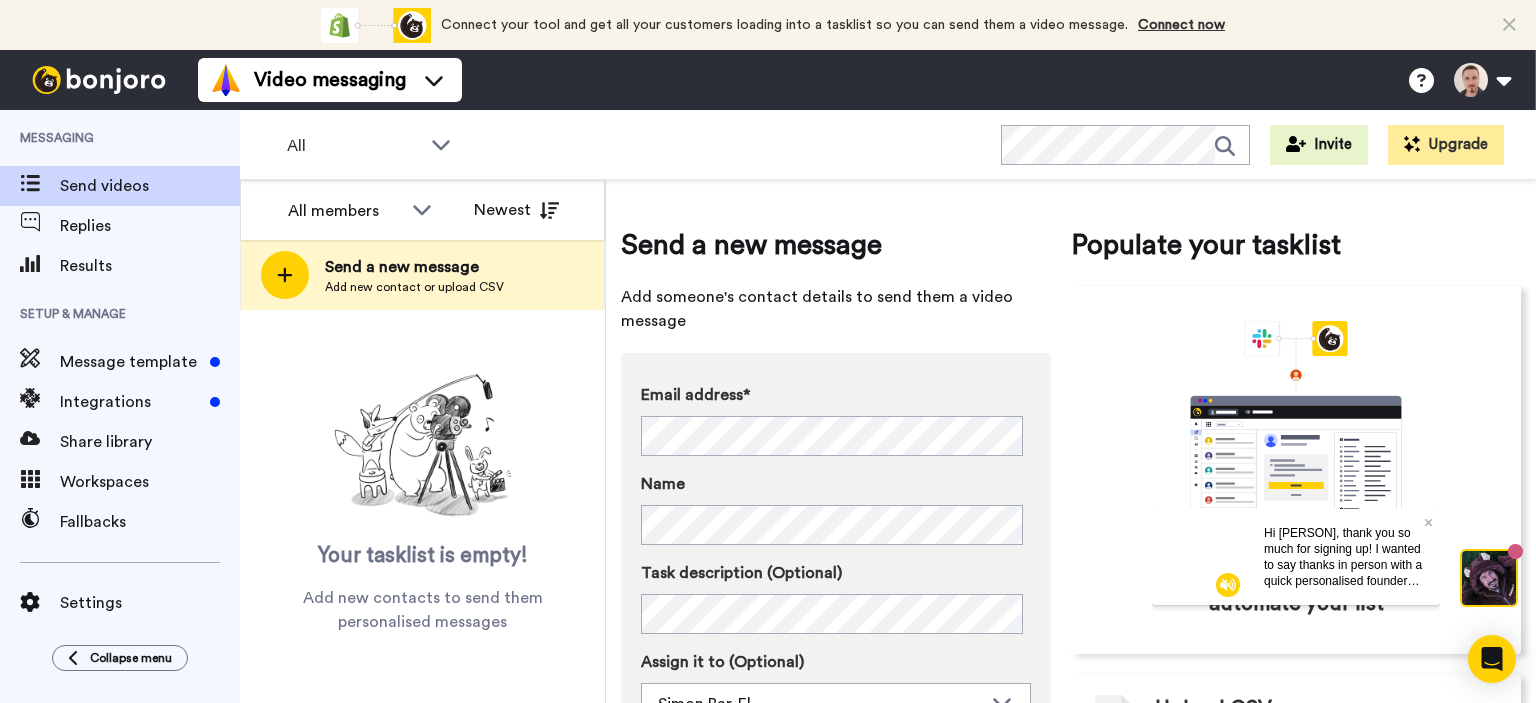 click at bounding box center [1489, 578] 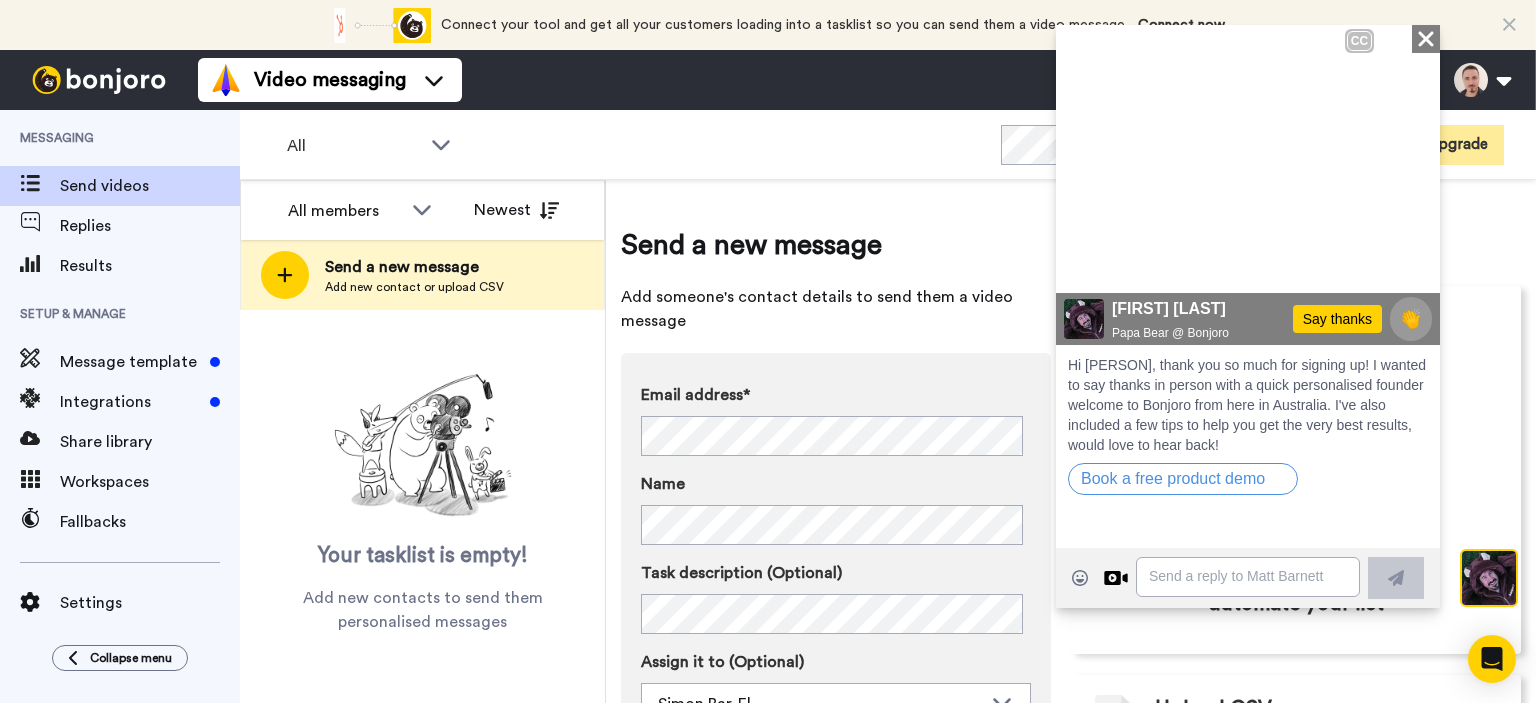 click 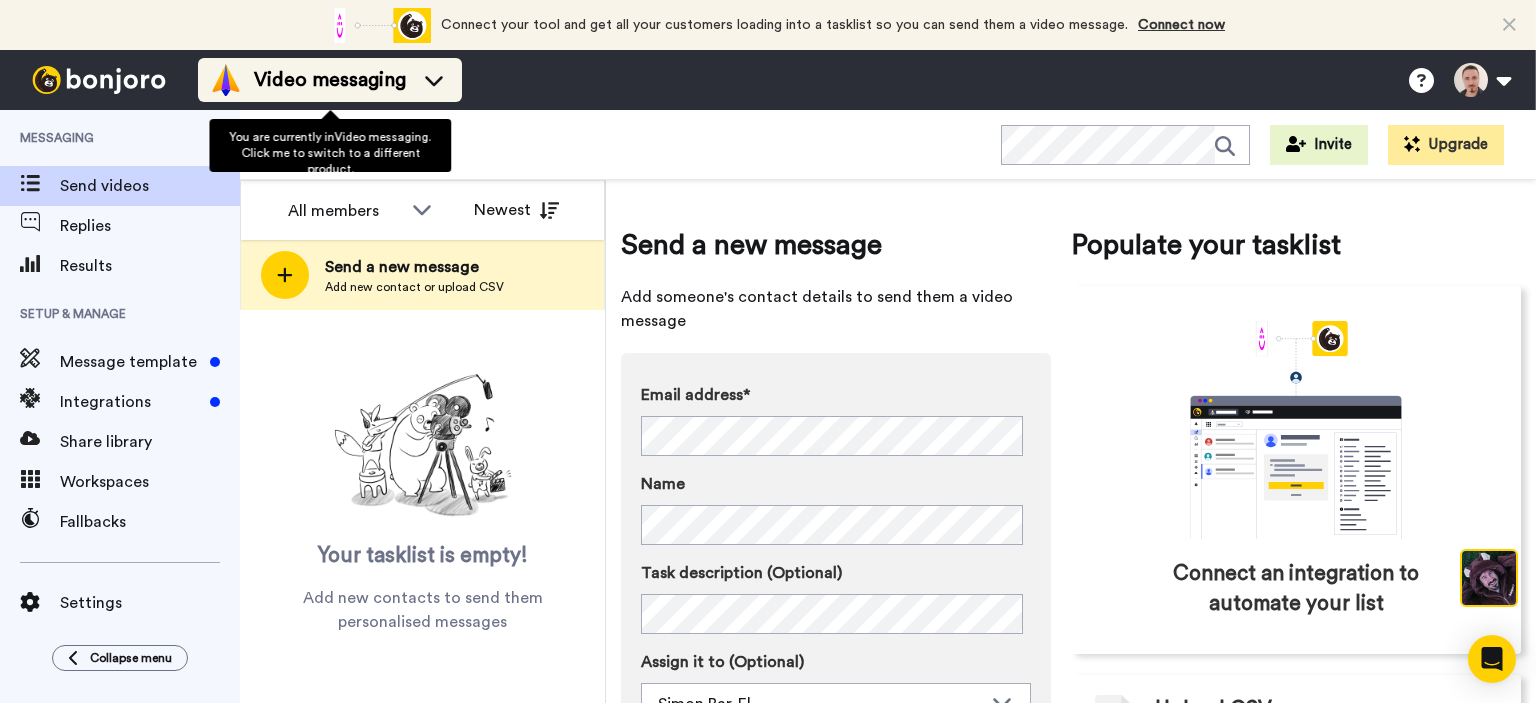 click on "Video messaging" at bounding box center (330, 80) 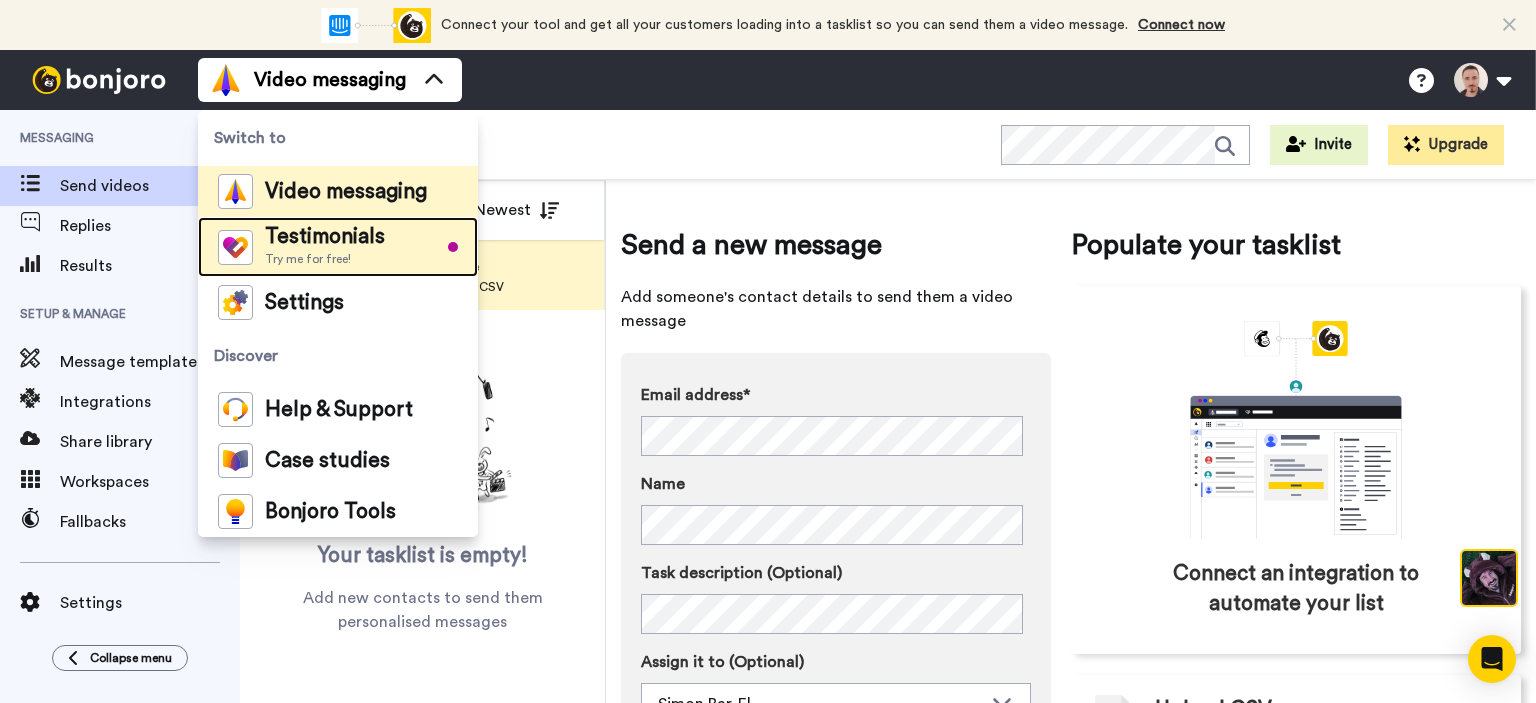 click on "Testimonials" at bounding box center (325, 237) 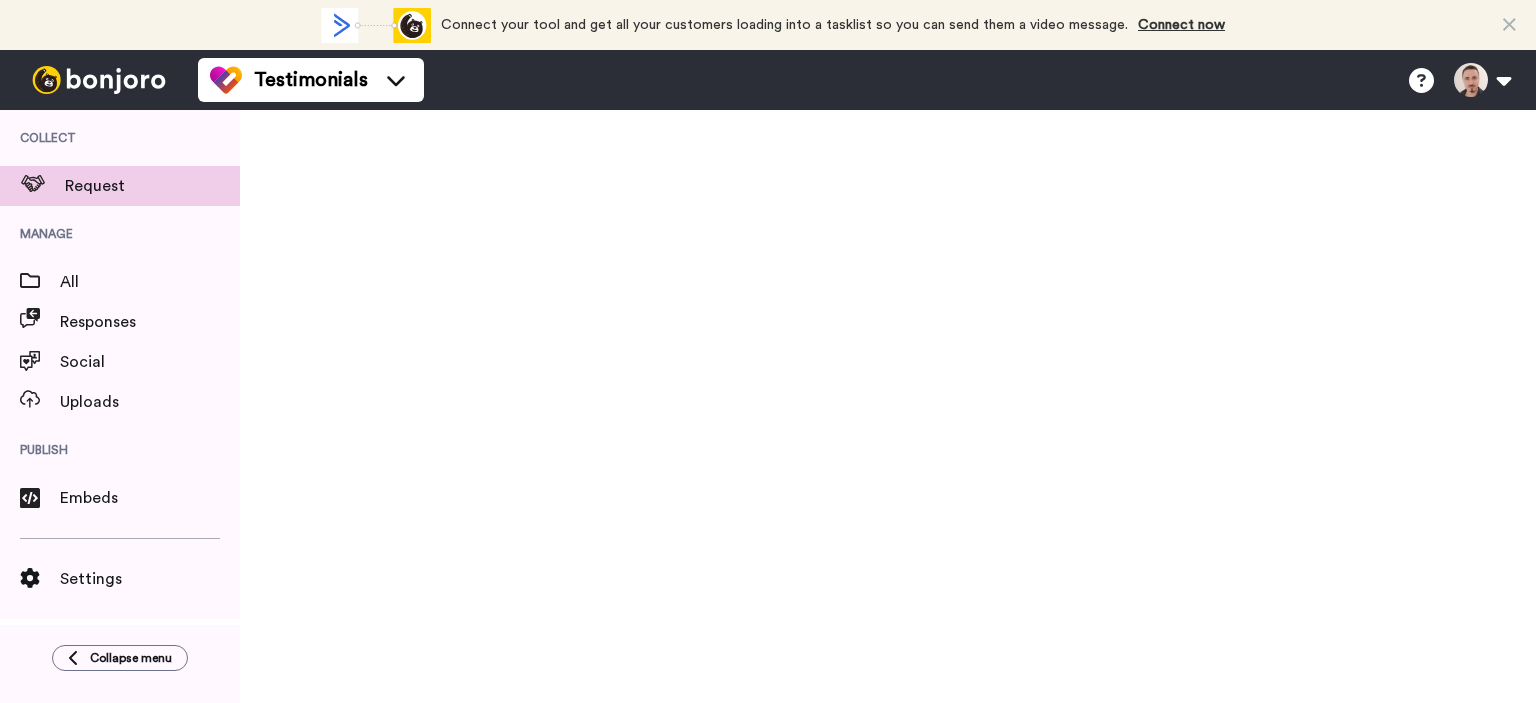 scroll, scrollTop: 0, scrollLeft: 0, axis: both 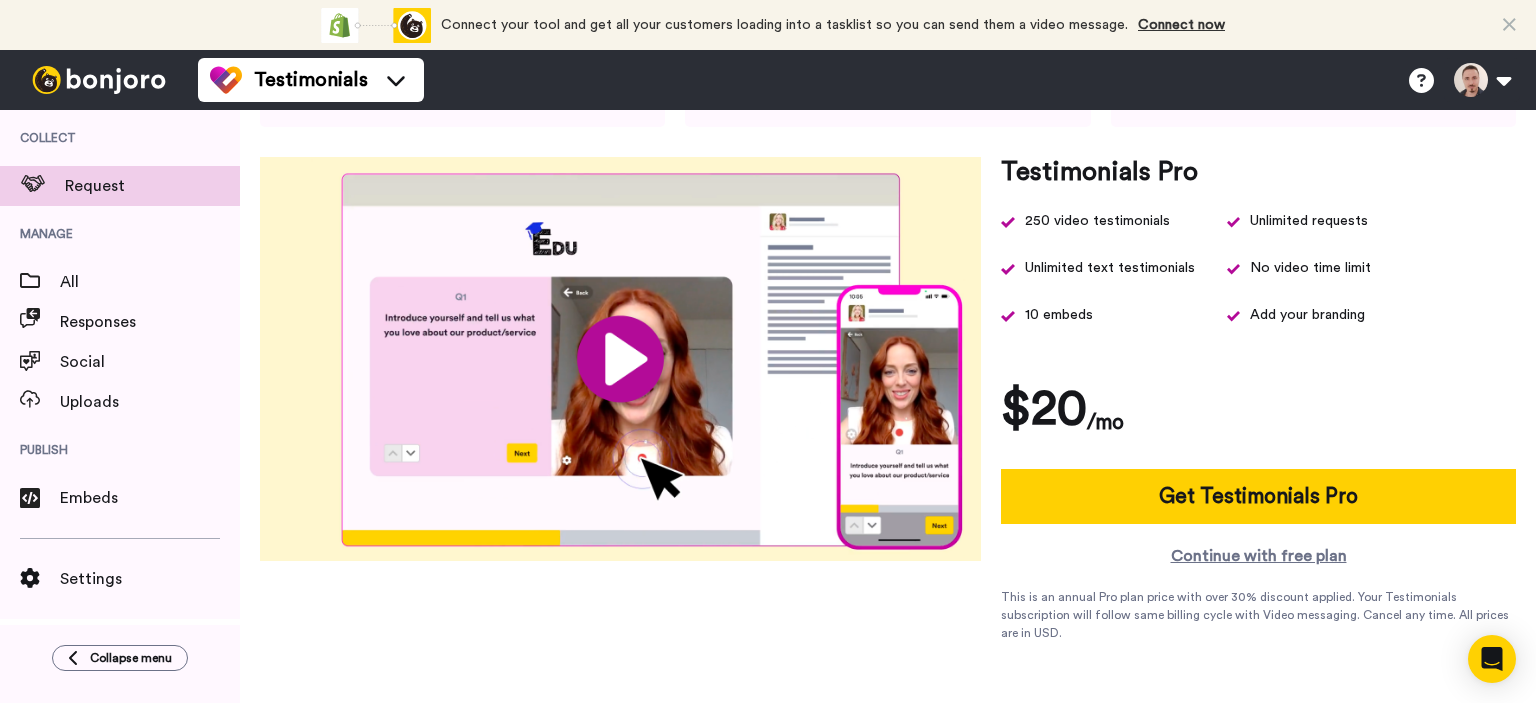 click at bounding box center (620, 359) 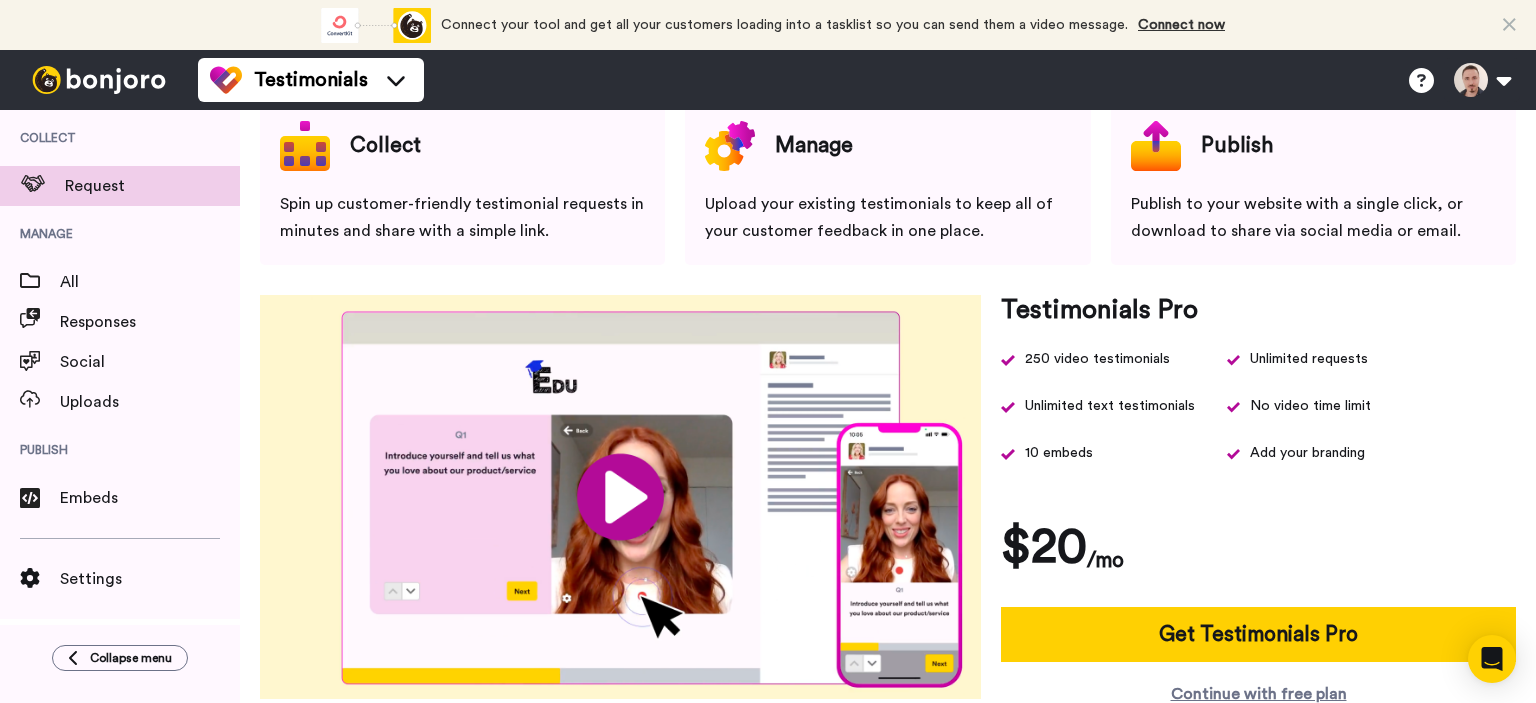 scroll, scrollTop: 200, scrollLeft: 0, axis: vertical 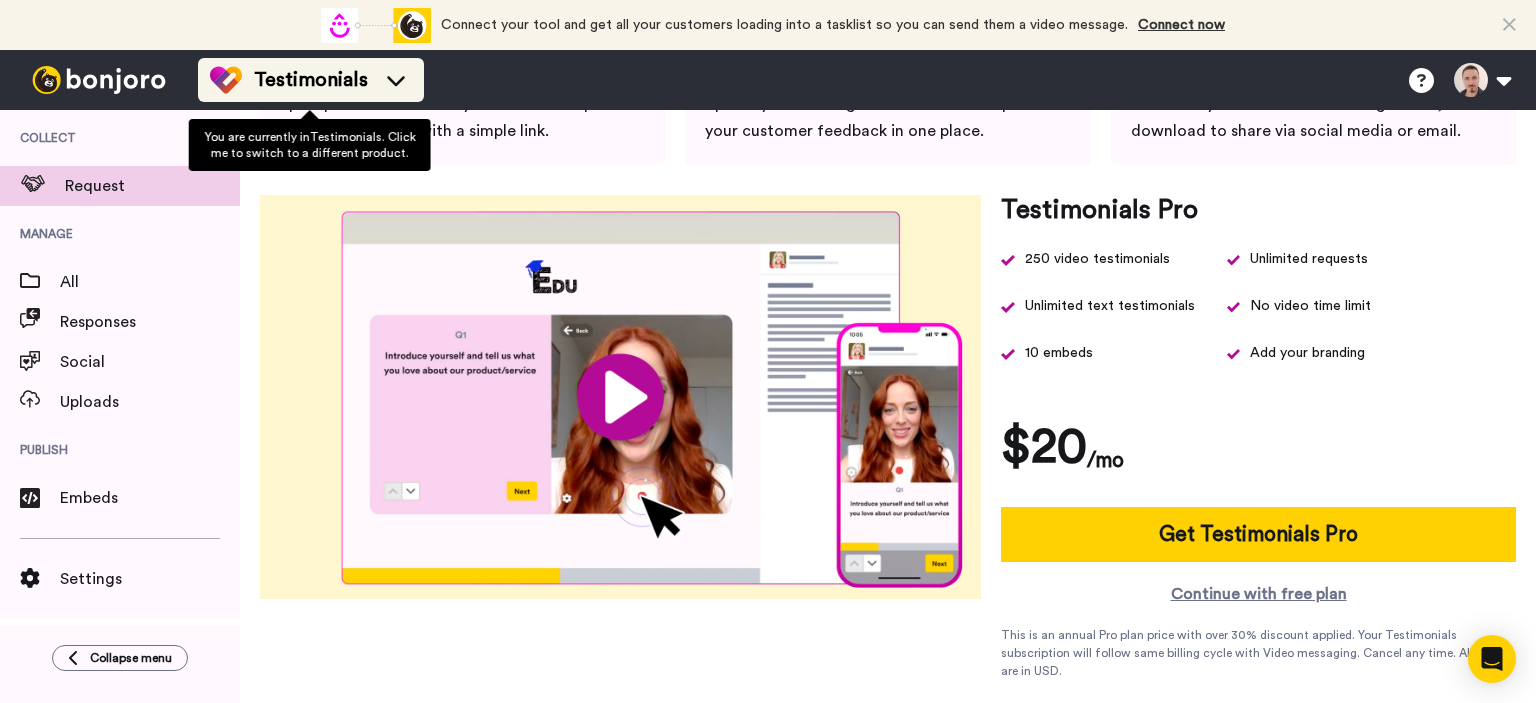 click on "Testimonials" at bounding box center (311, 80) 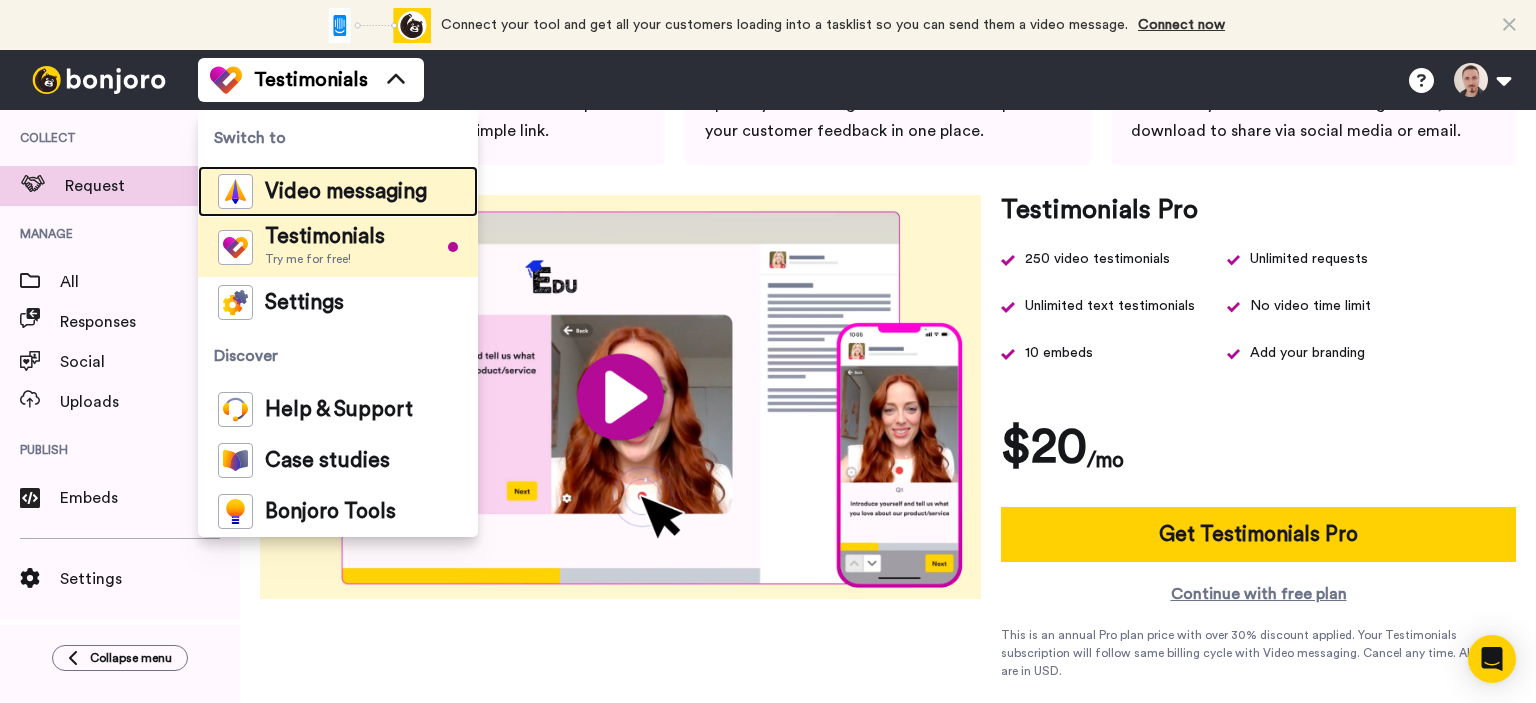 click on "Video messaging" at bounding box center [346, 192] 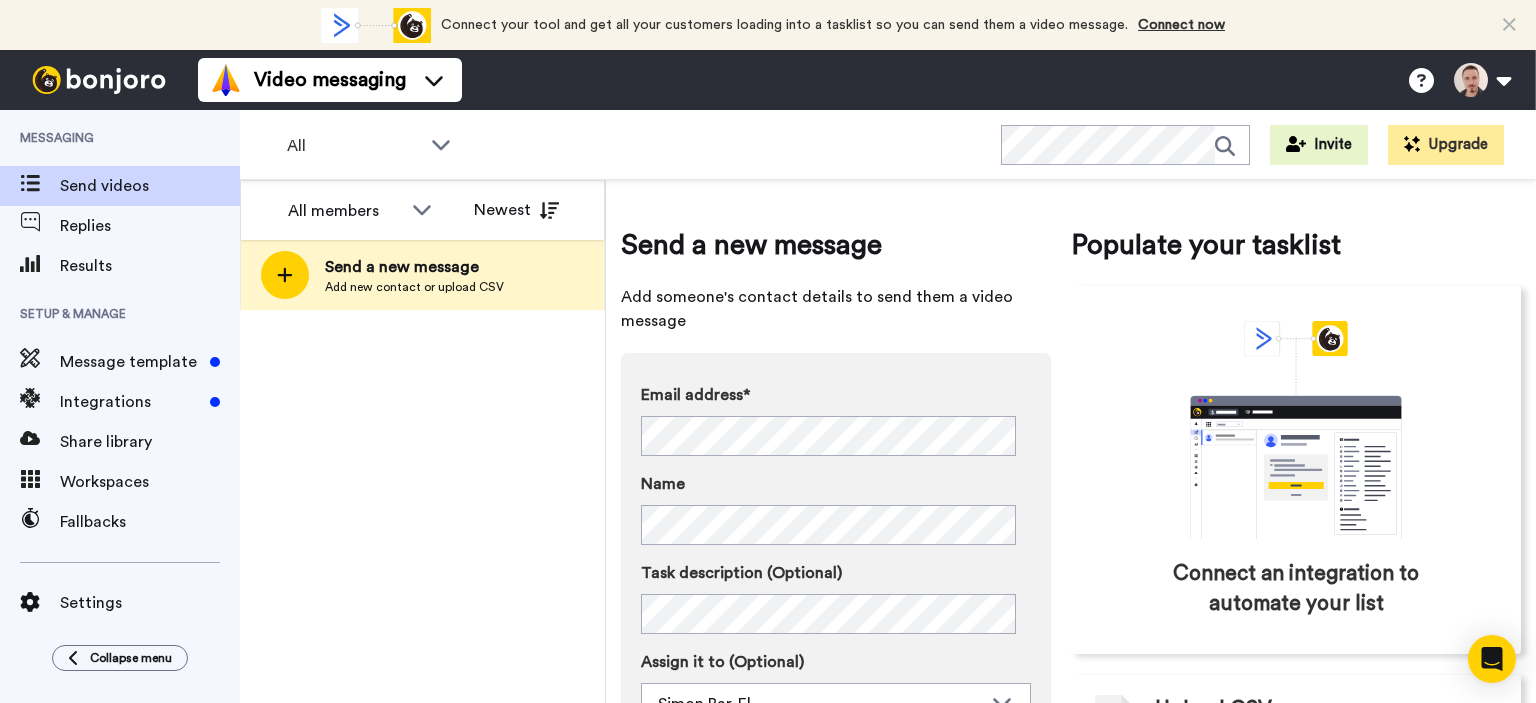 scroll, scrollTop: 0, scrollLeft: 0, axis: both 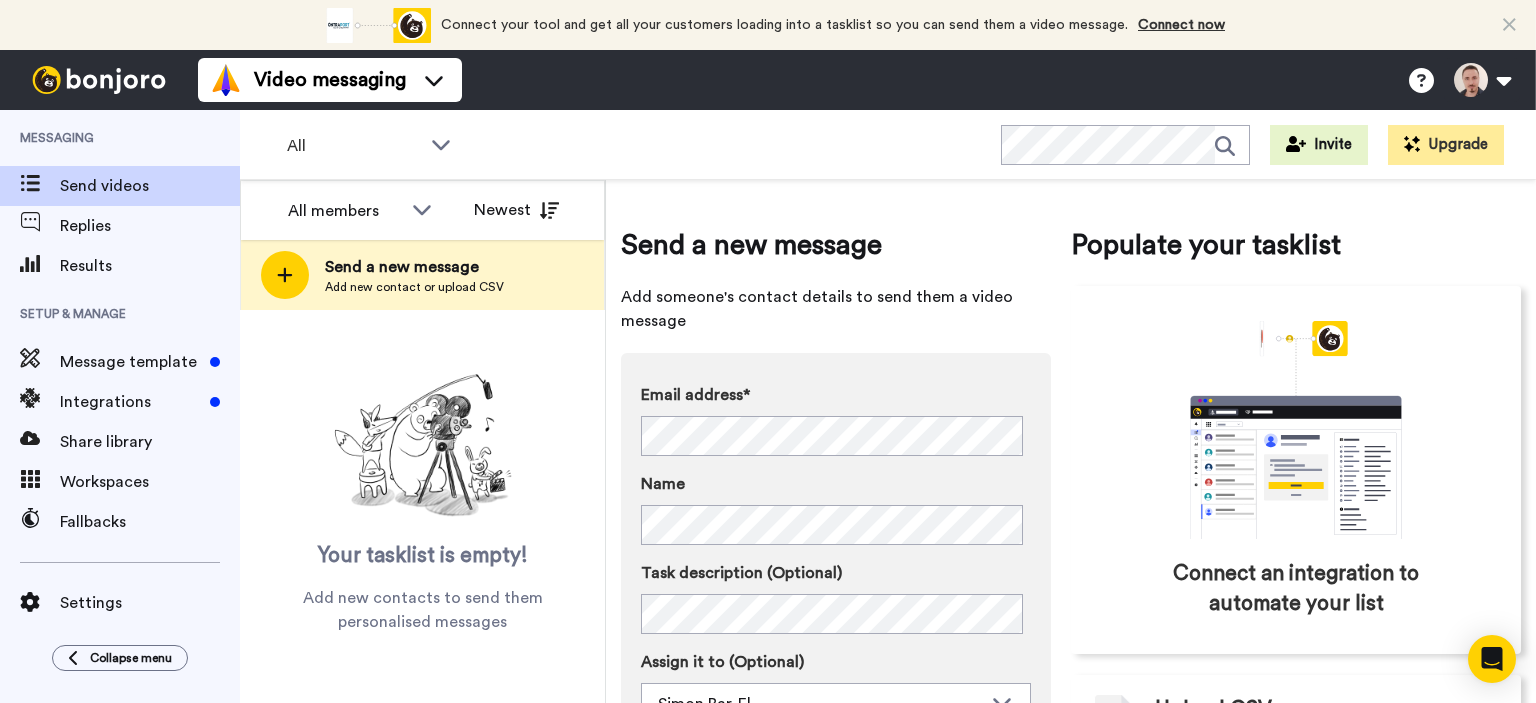 click on "Add someone's contact details to send them a video message" at bounding box center [836, 309] 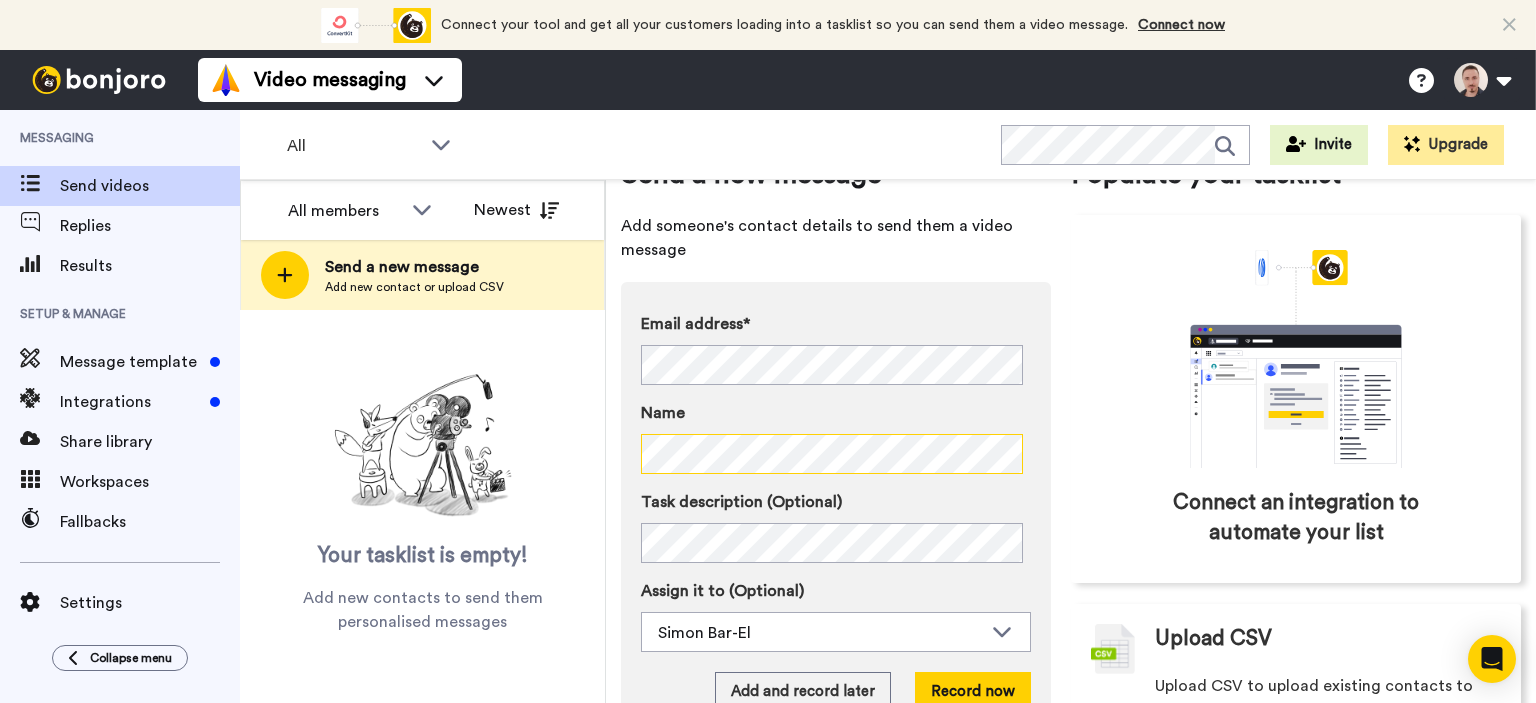 scroll, scrollTop: 145, scrollLeft: 0, axis: vertical 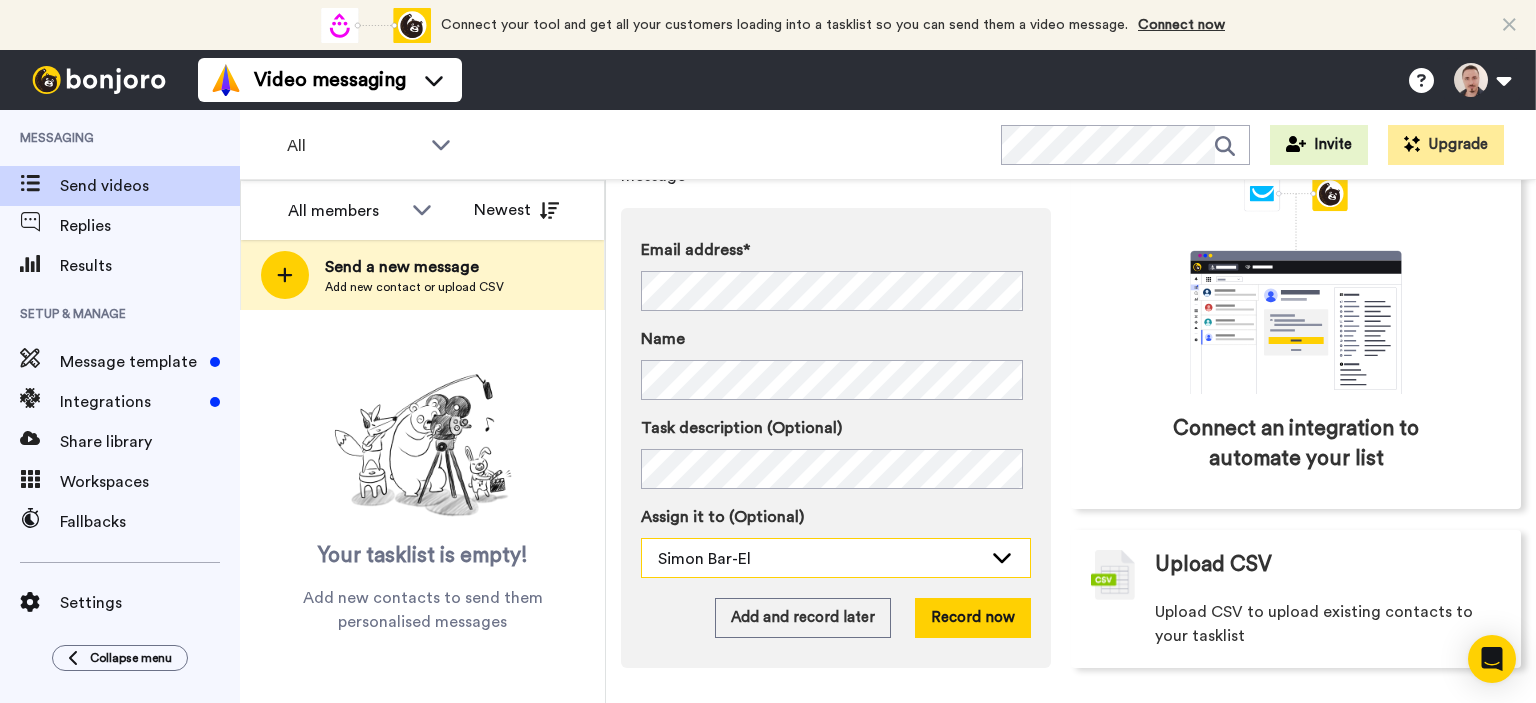 click on "Simon Bar-El" at bounding box center [820, 559] 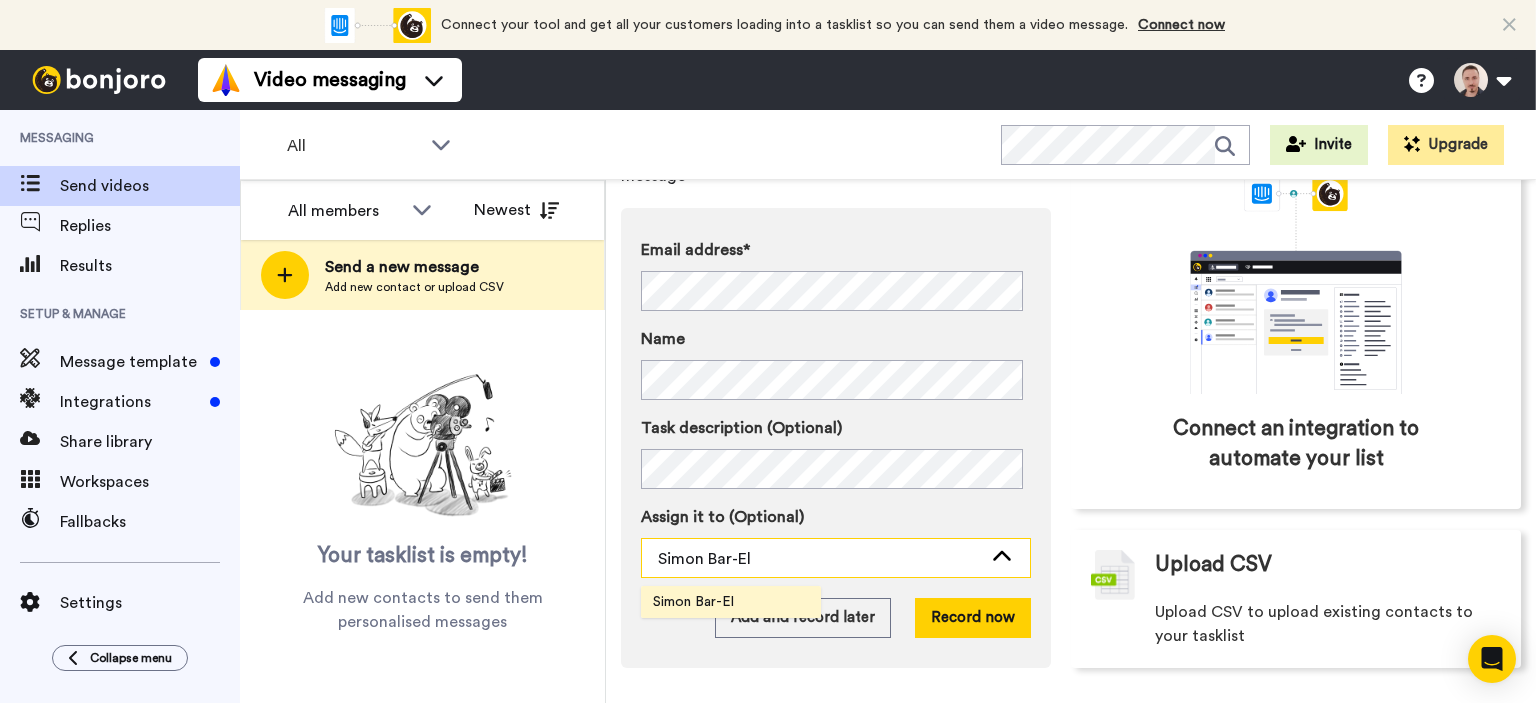 click on "Simon Bar-El" at bounding box center [820, 559] 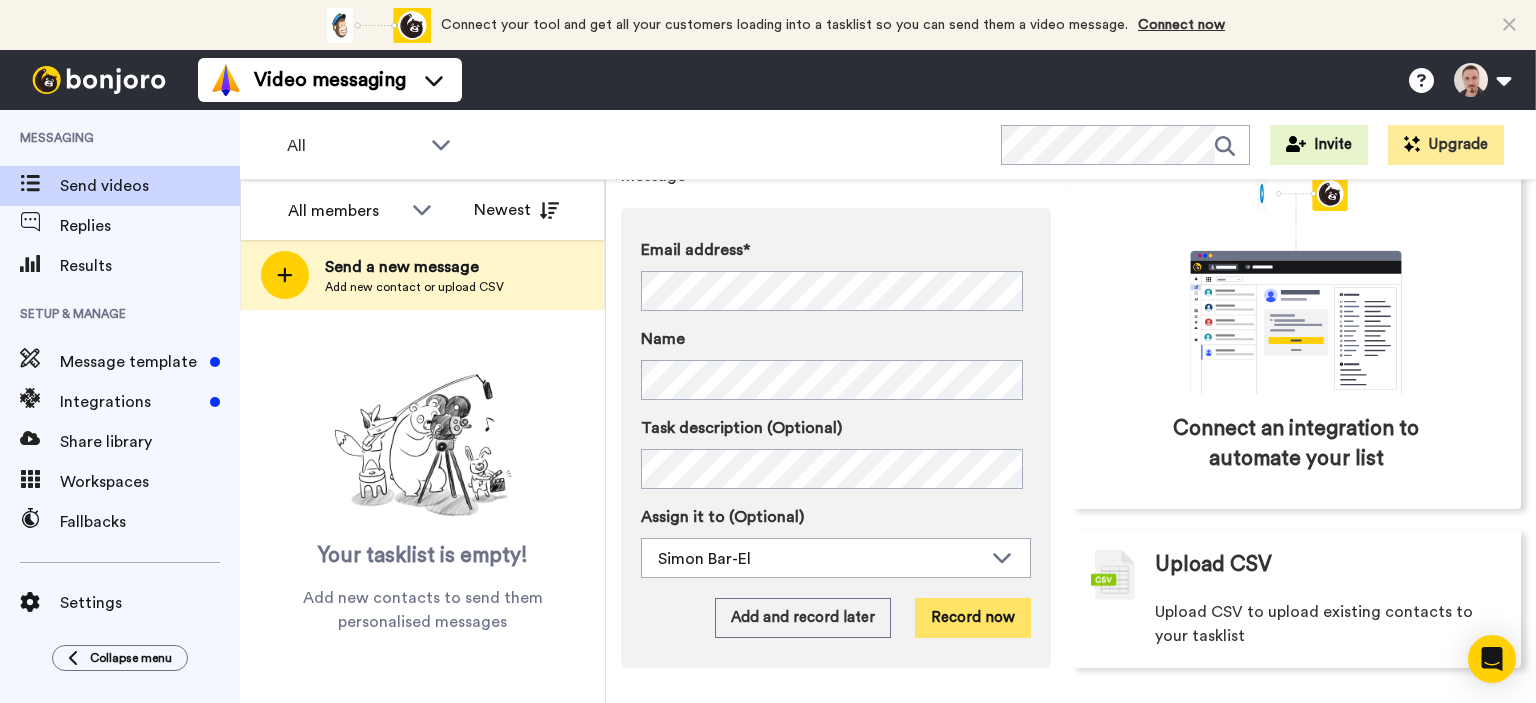 click on "Record now" at bounding box center [973, 618] 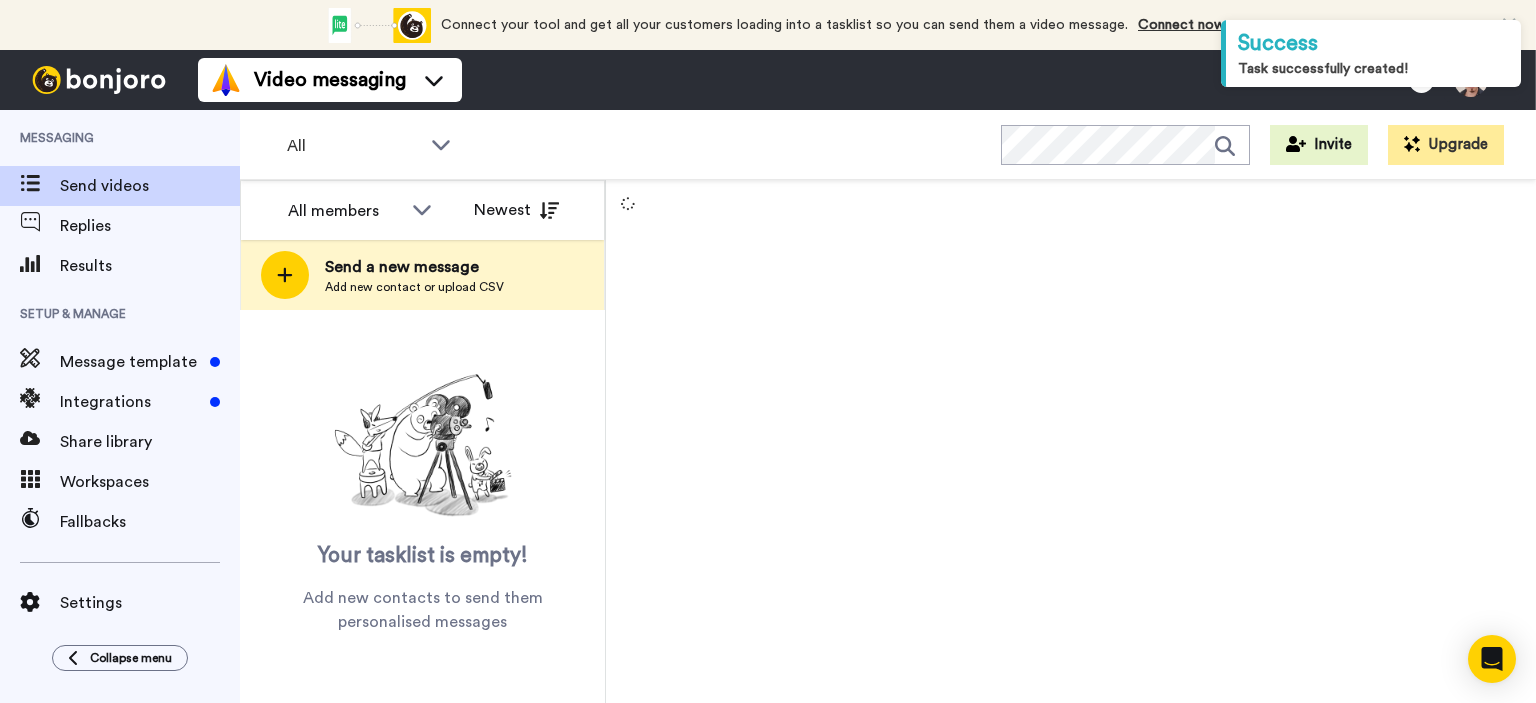 scroll, scrollTop: 0, scrollLeft: 0, axis: both 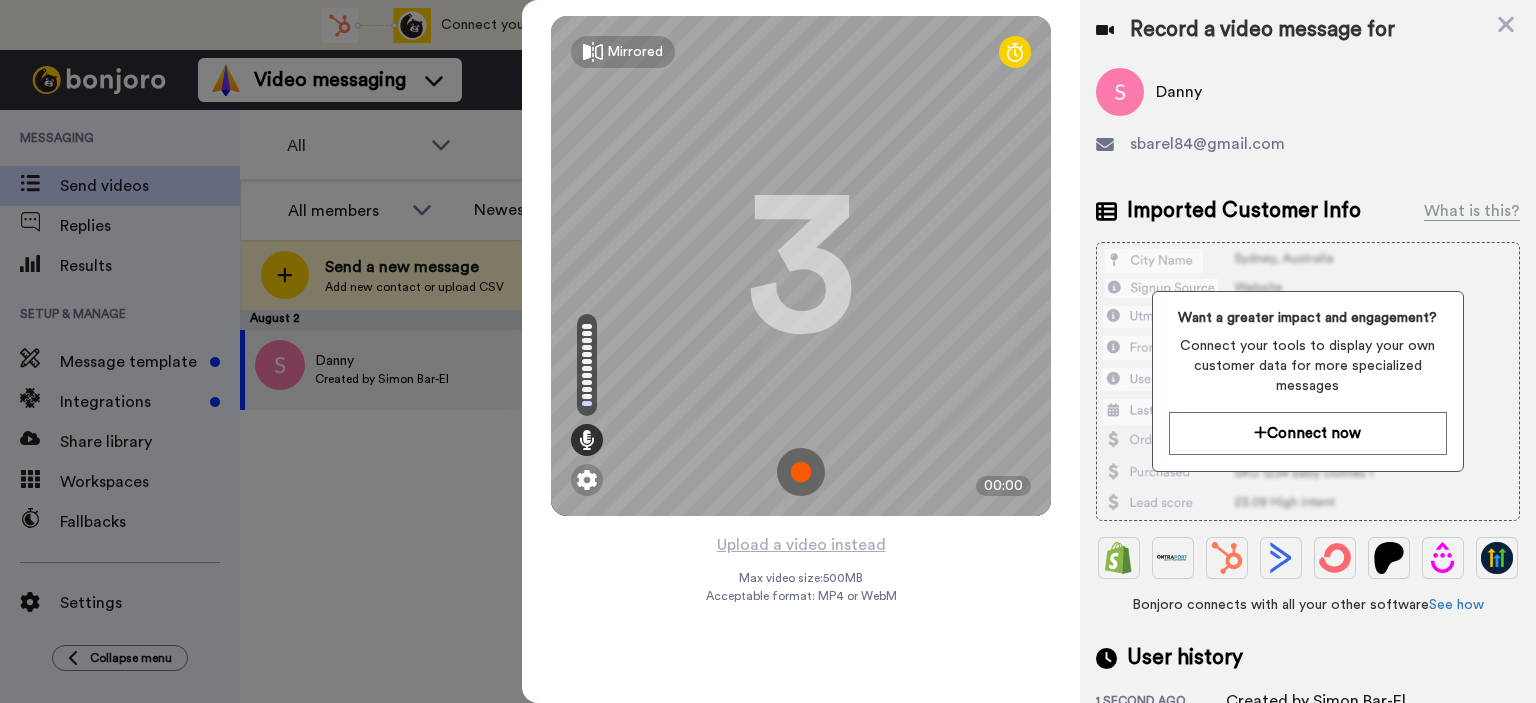 click at bounding box center [801, 472] 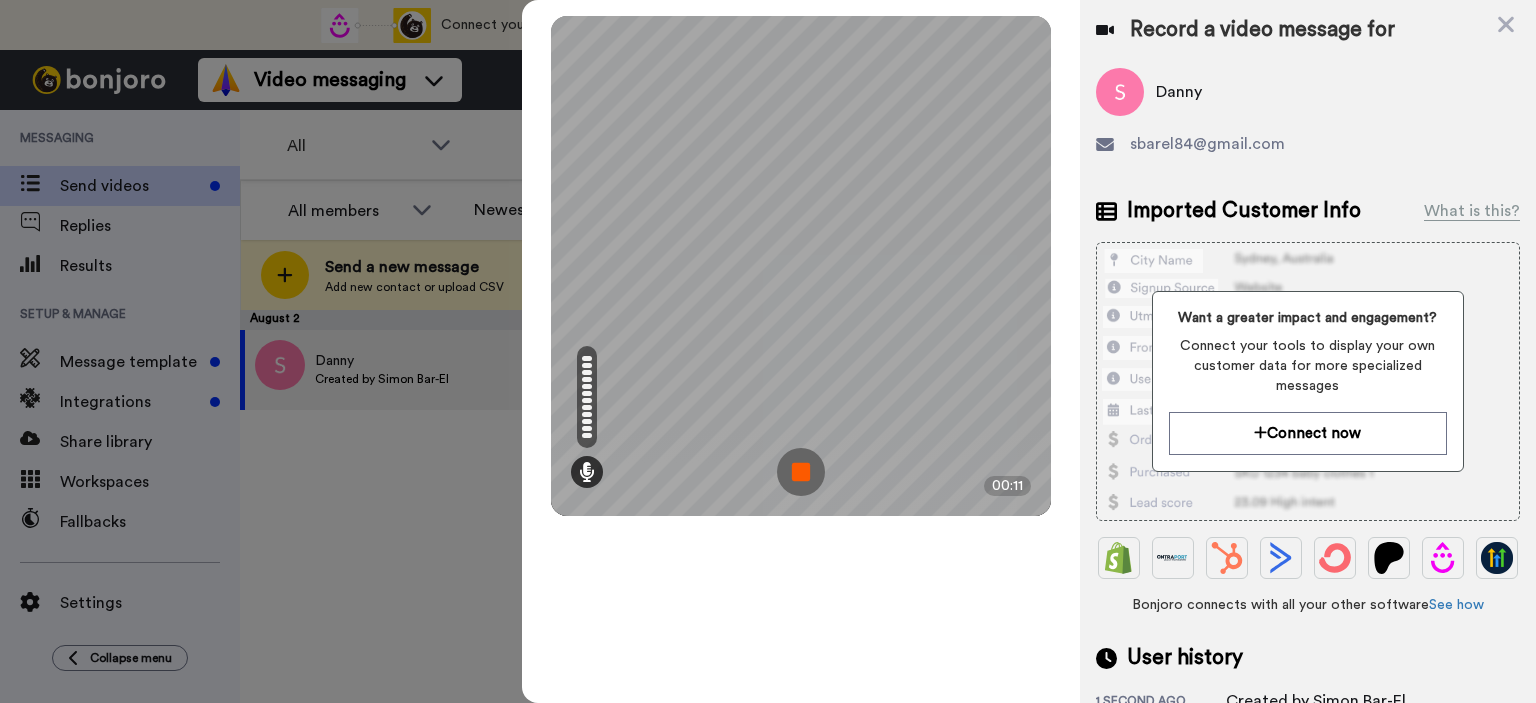 click at bounding box center (801, 472) 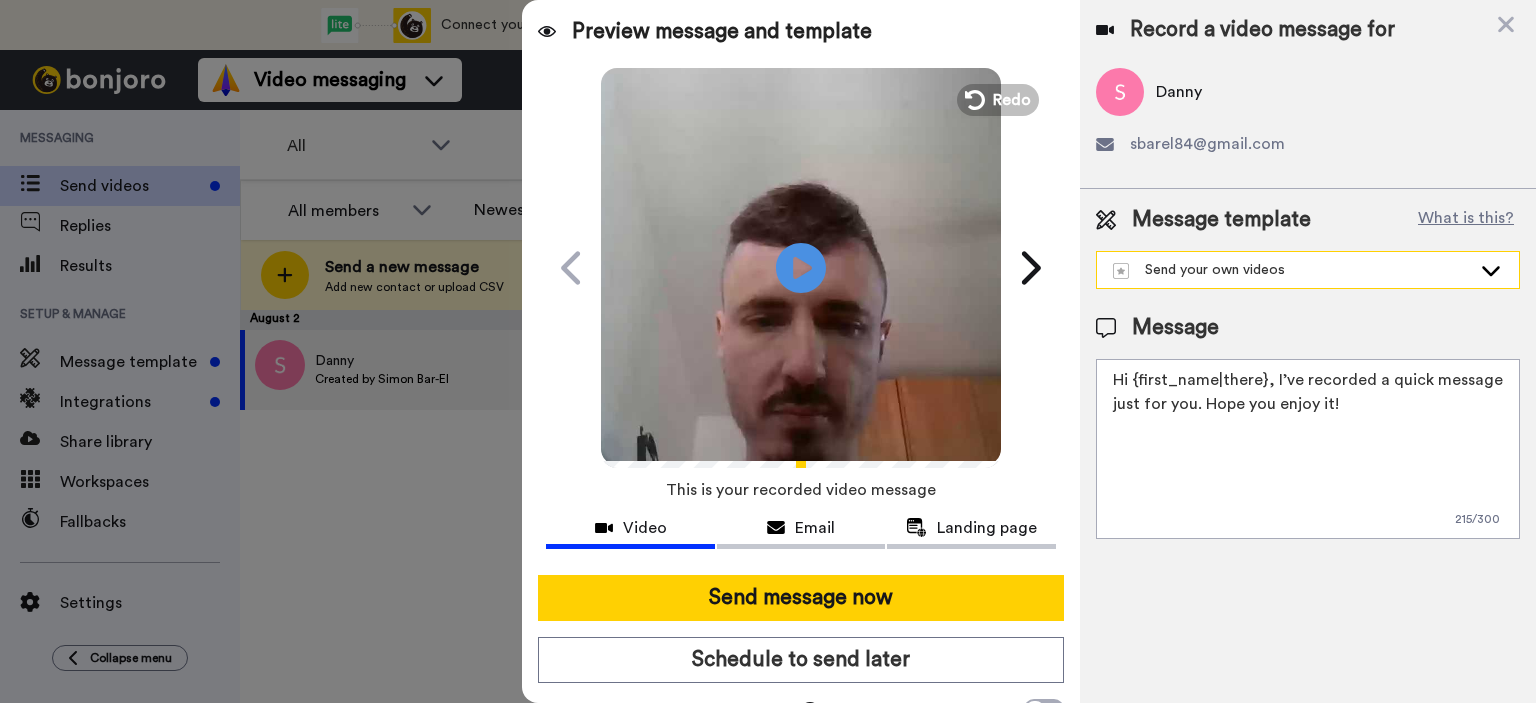click on "Send your own videos" at bounding box center [1292, 270] 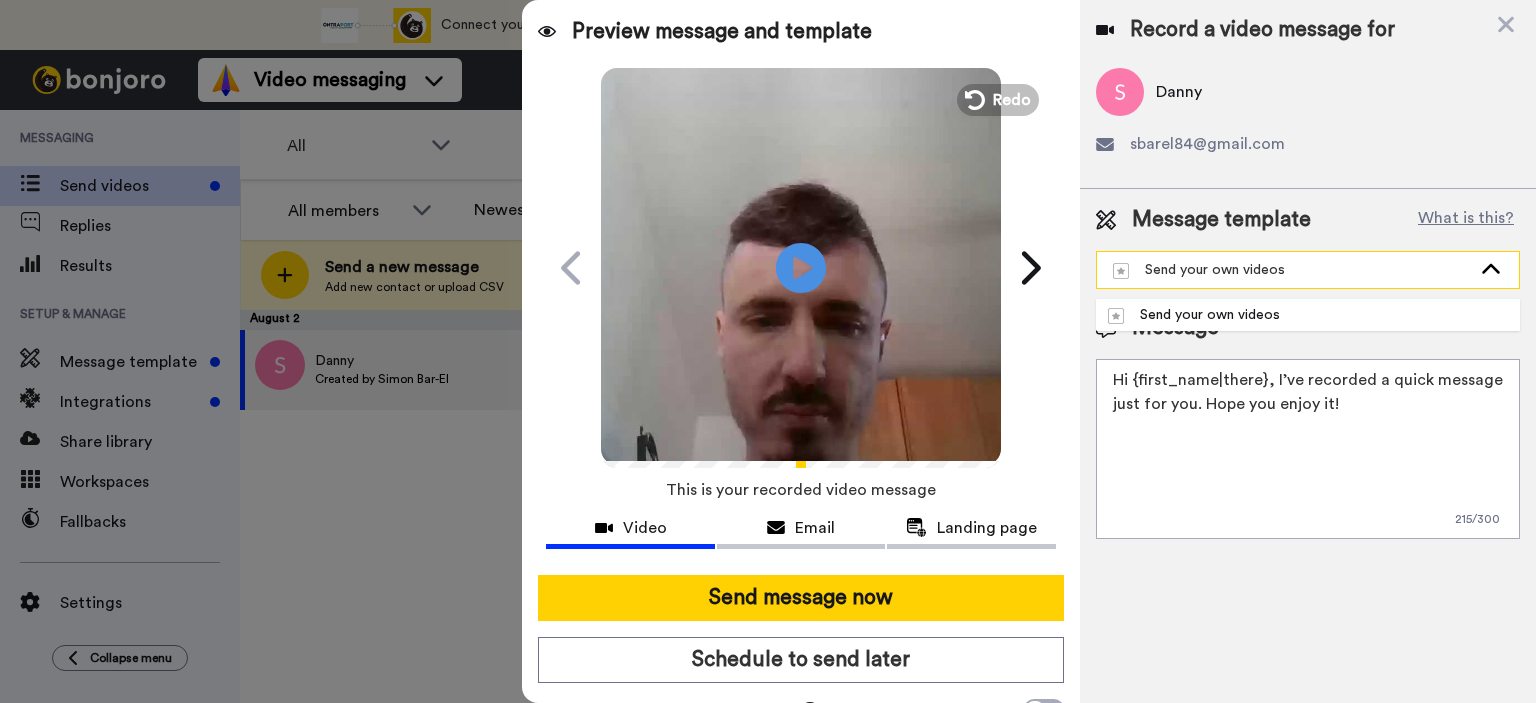 click on "Send your own videos" at bounding box center (1292, 270) 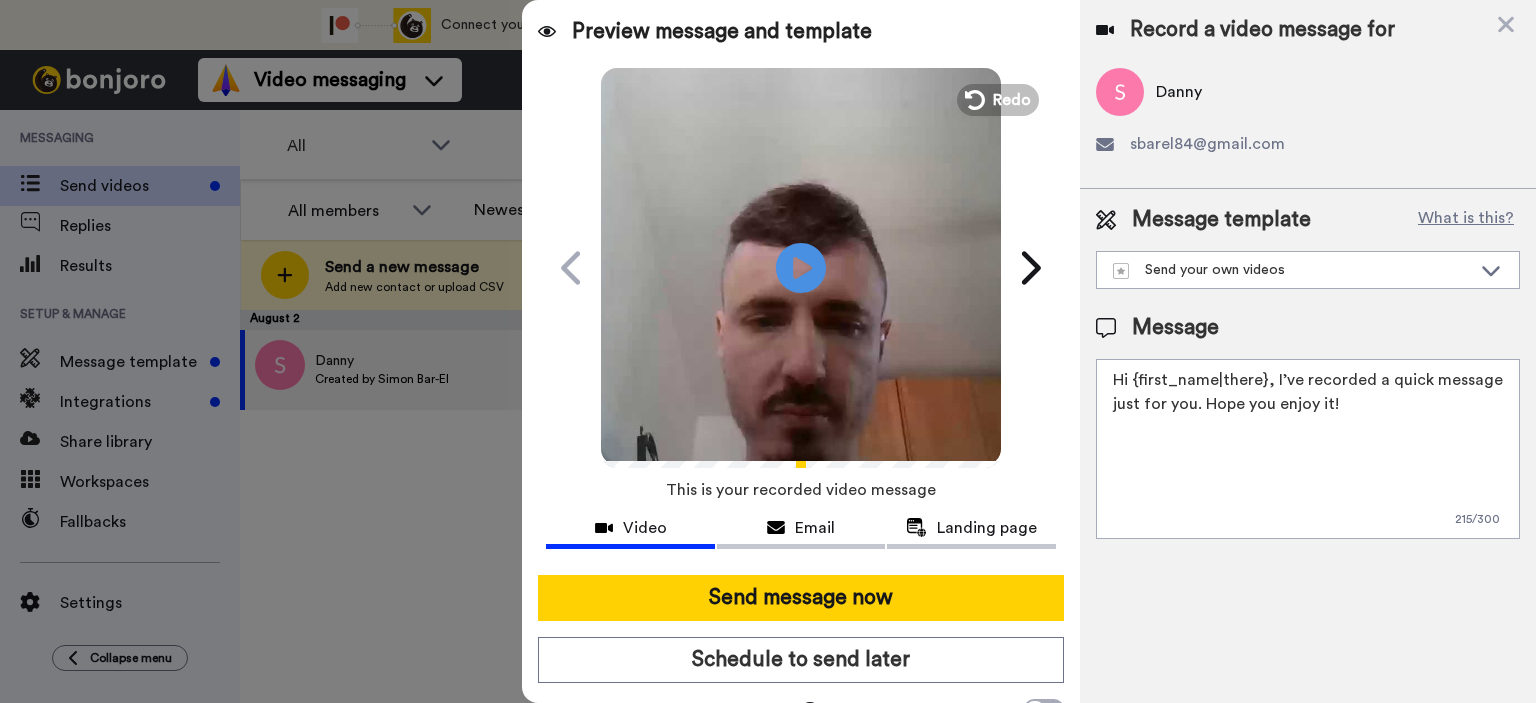 click on "Hi {first_name|there}, I’ve recorded a quick message just for you. Hope you enjoy it!" at bounding box center [1308, 449] 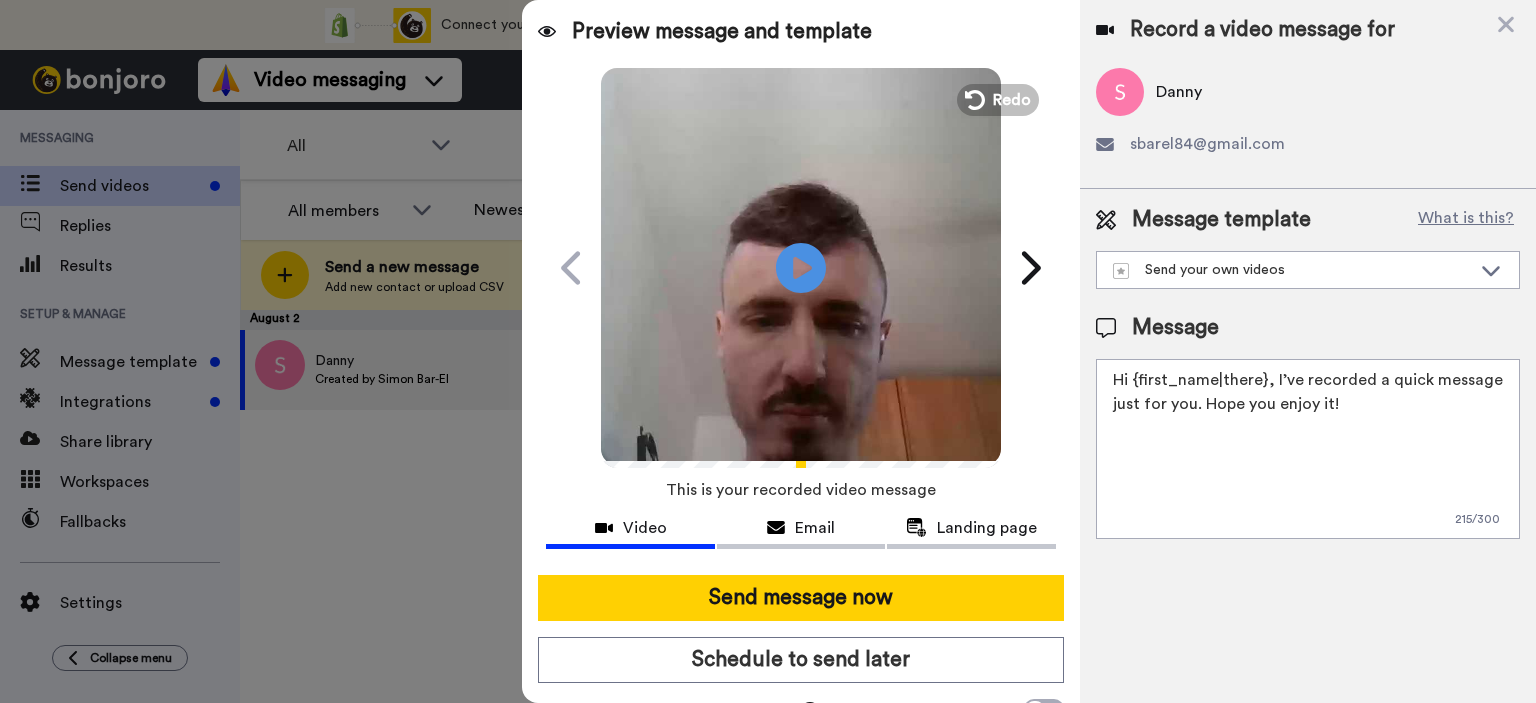 drag, startPoint x: 1440, startPoint y: 422, endPoint x: 1060, endPoint y: 372, distance: 383.27536 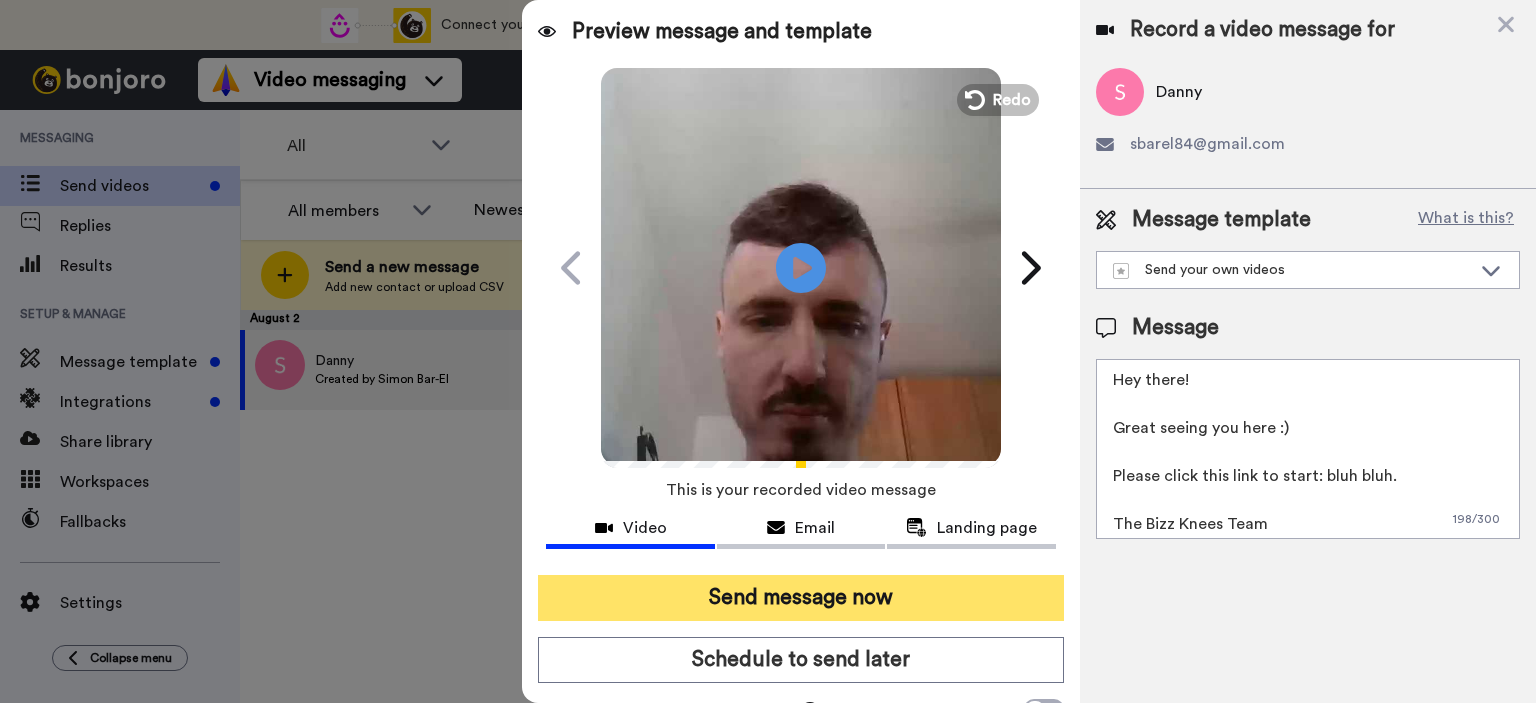 type on "Hey there!
Great seeing you here :)
Please click this link to start: bluh bluh.
The Bizz Knees Team" 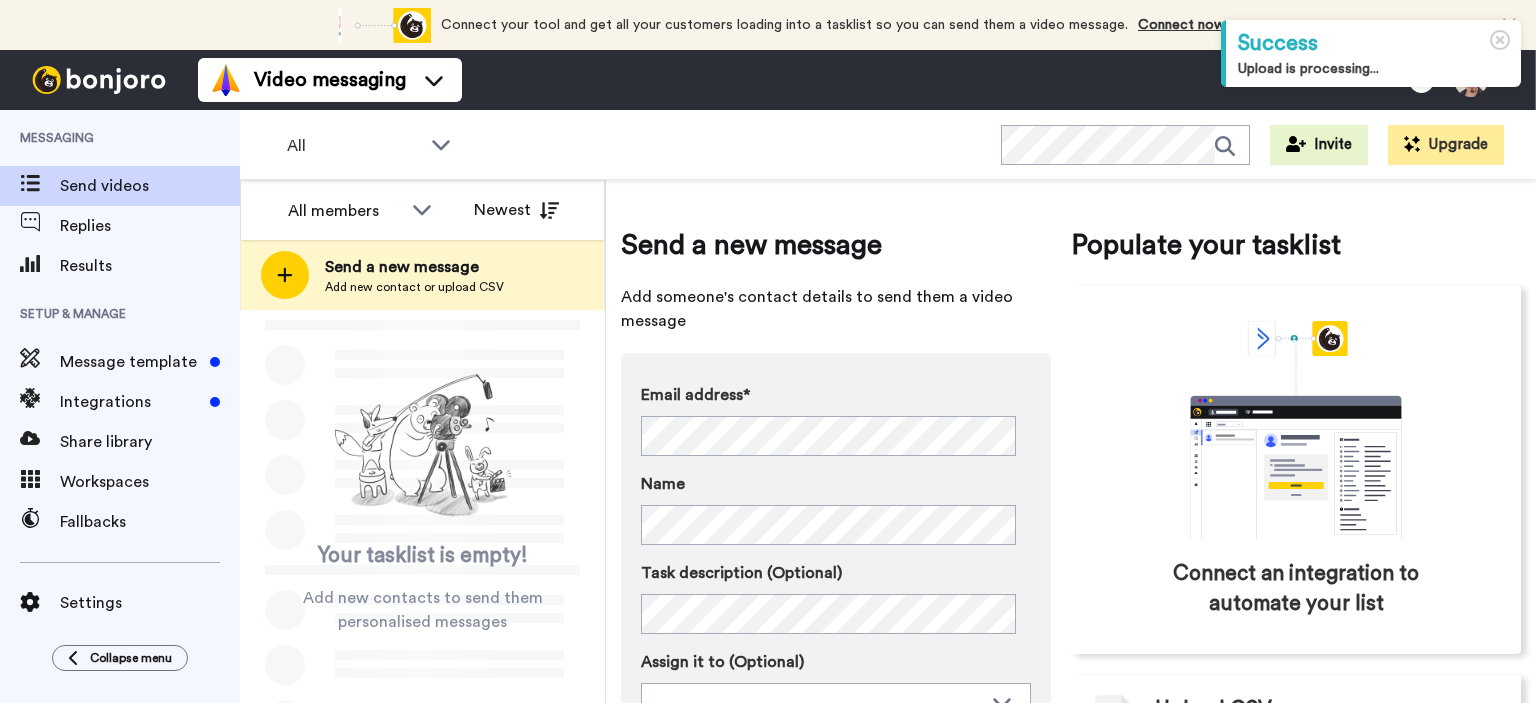 scroll, scrollTop: 0, scrollLeft: 0, axis: both 